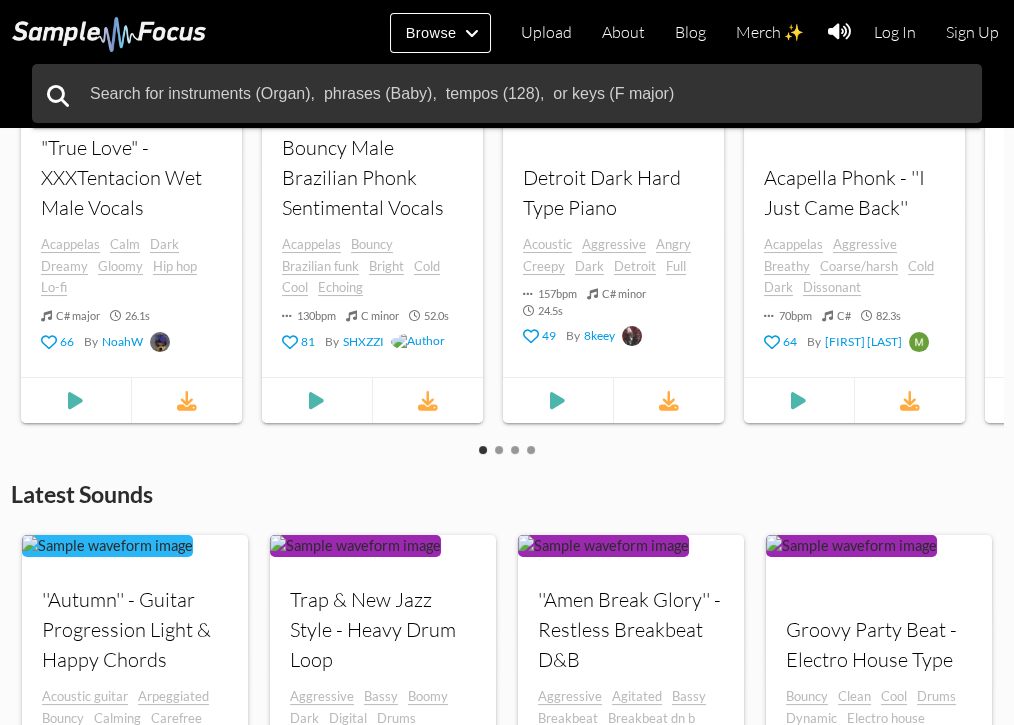 scroll, scrollTop: 0, scrollLeft: 0, axis: both 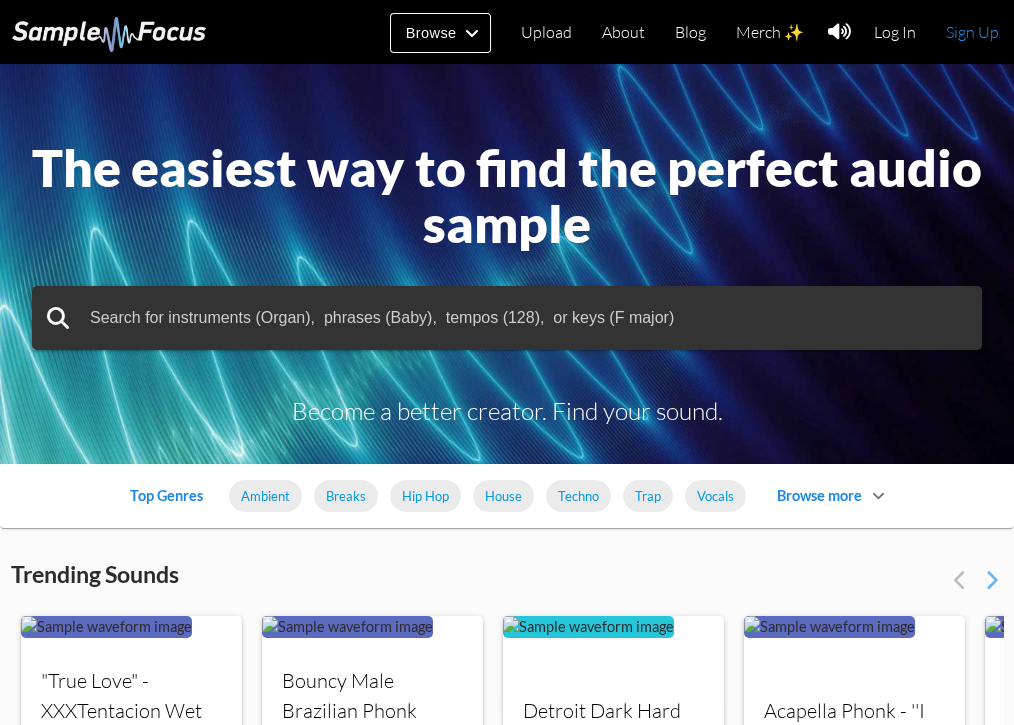 click on "Sign Up" at bounding box center (972, 32) 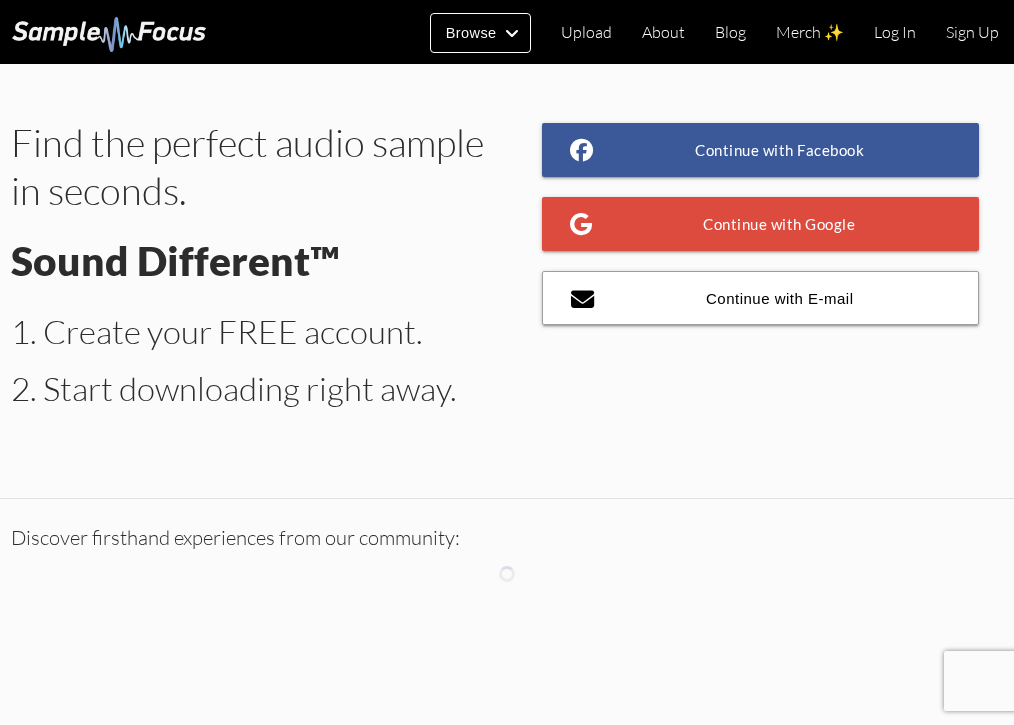 scroll, scrollTop: 0, scrollLeft: 0, axis: both 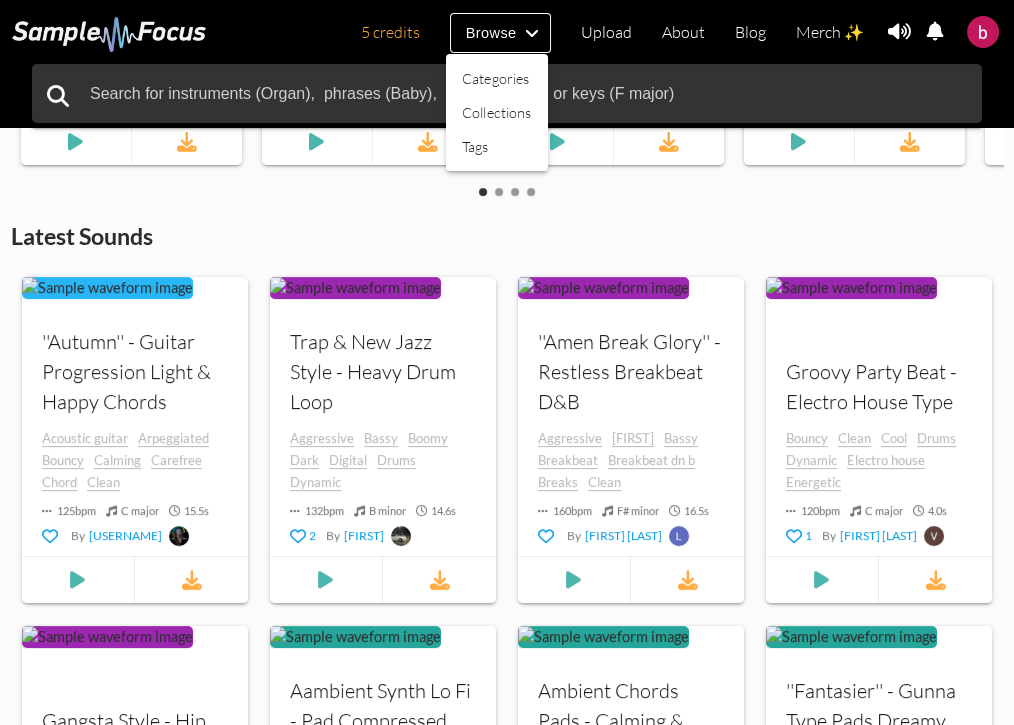 click at bounding box center (507, 362) 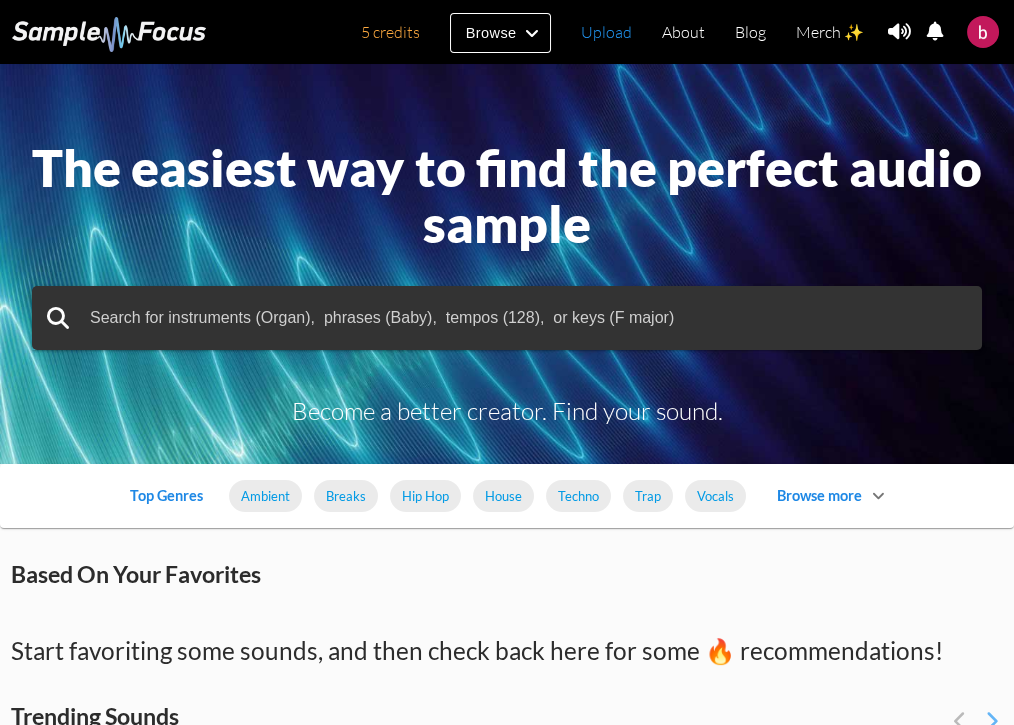 click on "Upload" at bounding box center (606, 32) 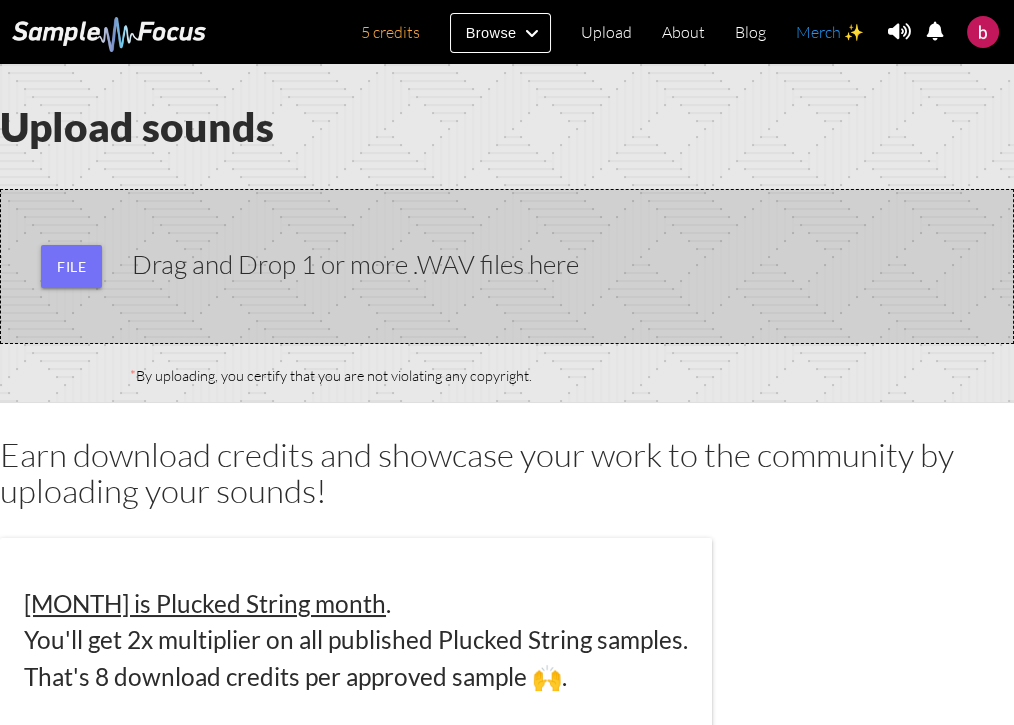 click on "Merch ✨" at bounding box center (830, 32) 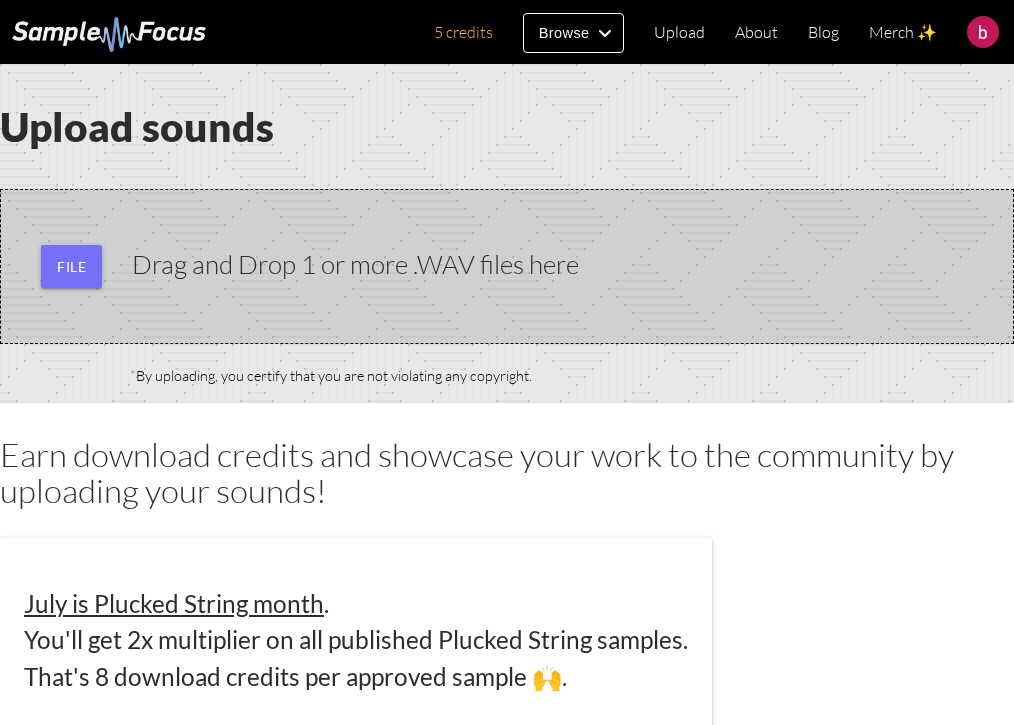scroll, scrollTop: 0, scrollLeft: 0, axis: both 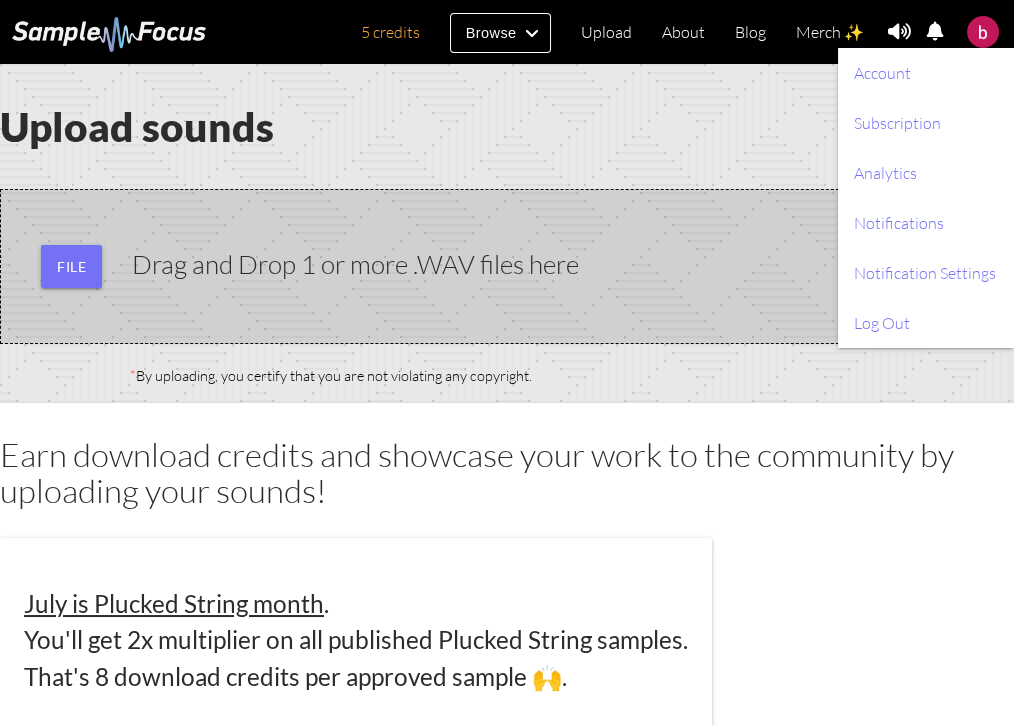 click at bounding box center (983, 32) 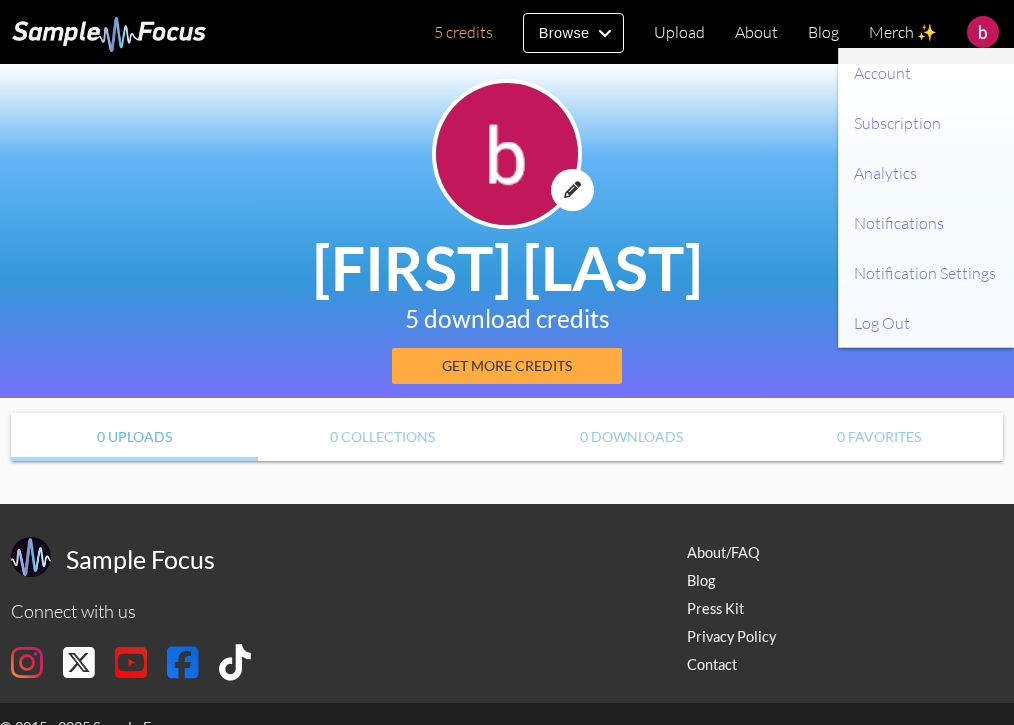 scroll, scrollTop: 0, scrollLeft: 0, axis: both 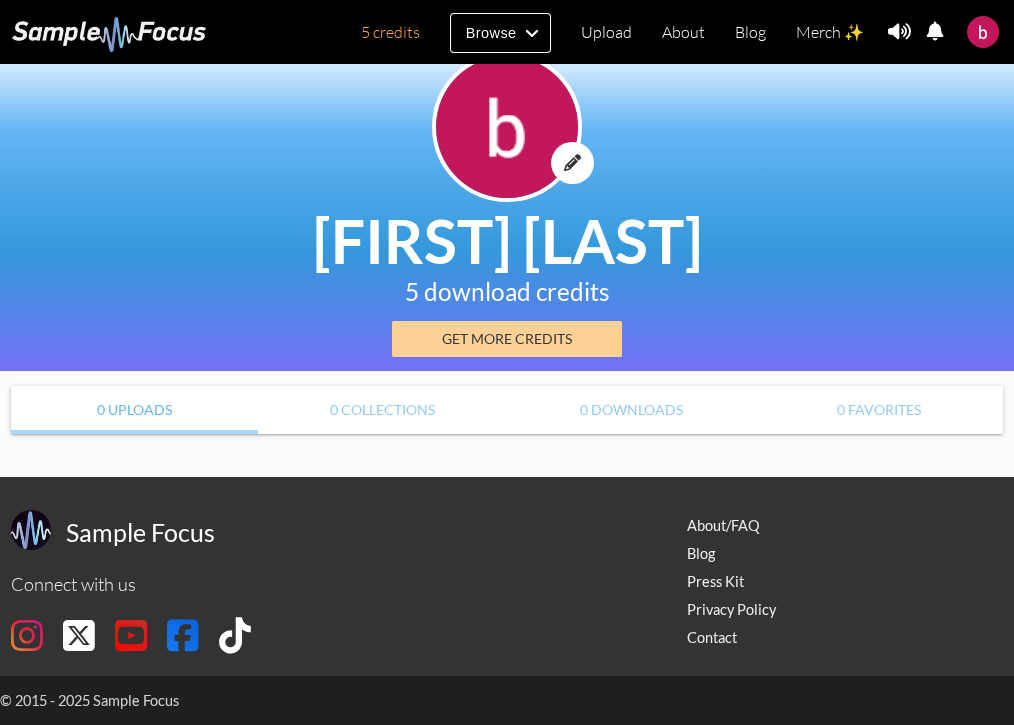 click on "Get more credits" at bounding box center [507, 339] 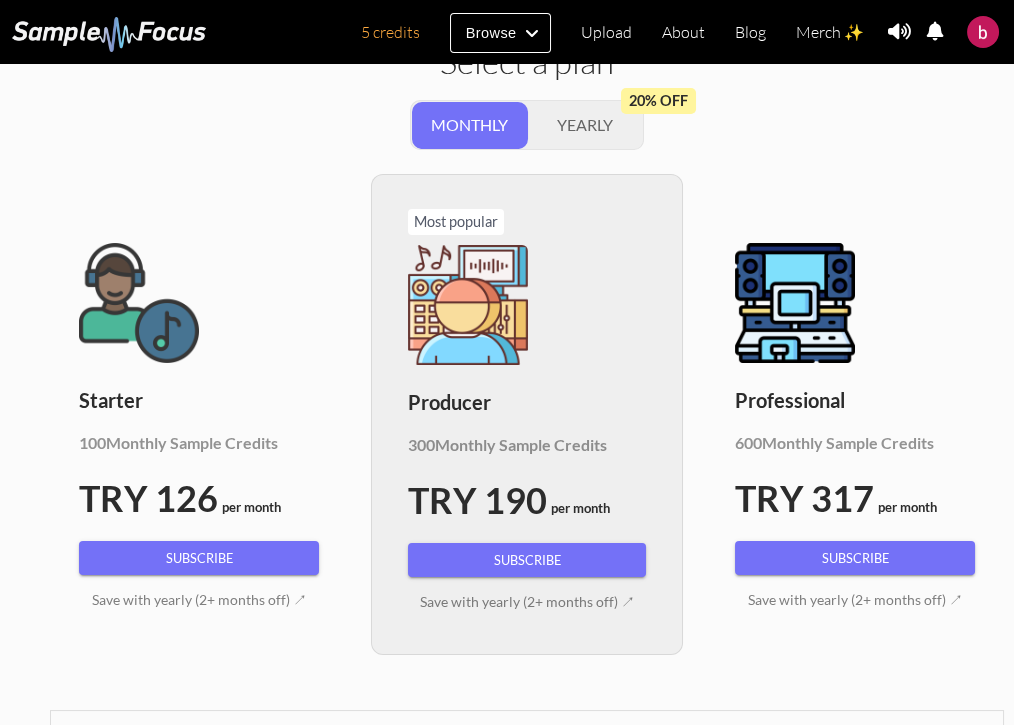 scroll, scrollTop: 0, scrollLeft: 0, axis: both 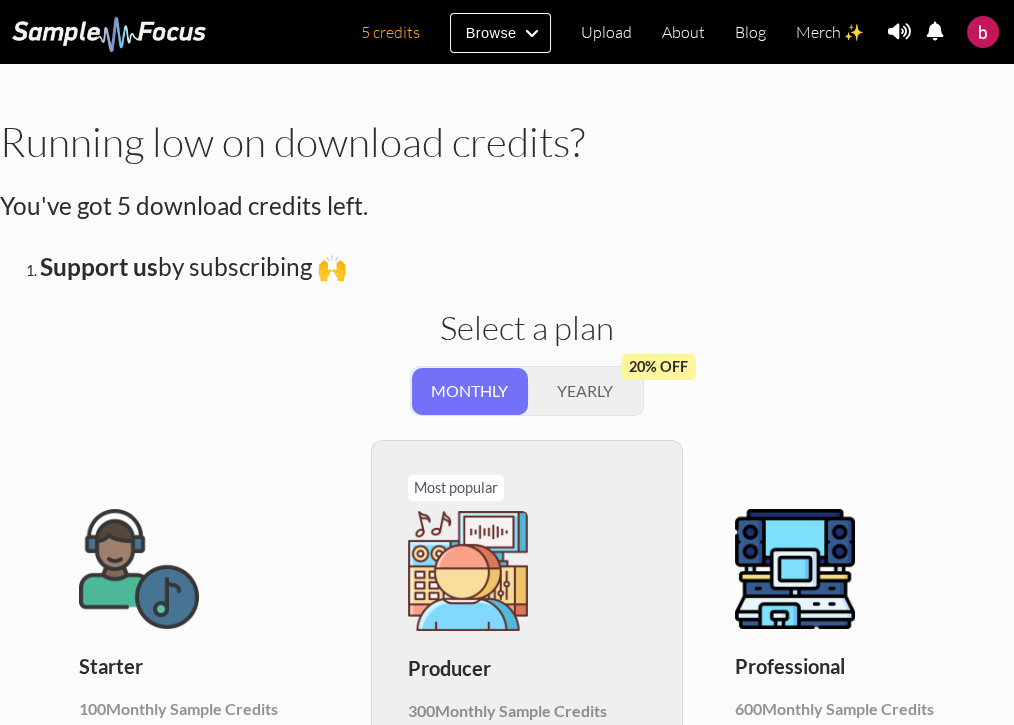 click at bounding box center (109, 34) 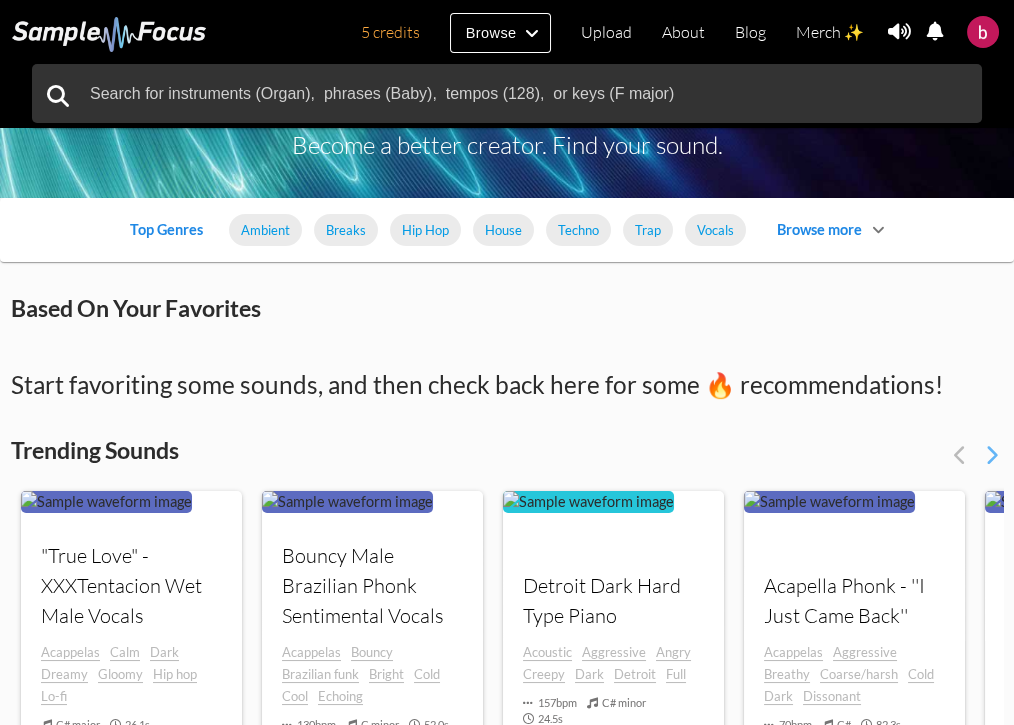 scroll, scrollTop: 0, scrollLeft: 0, axis: both 